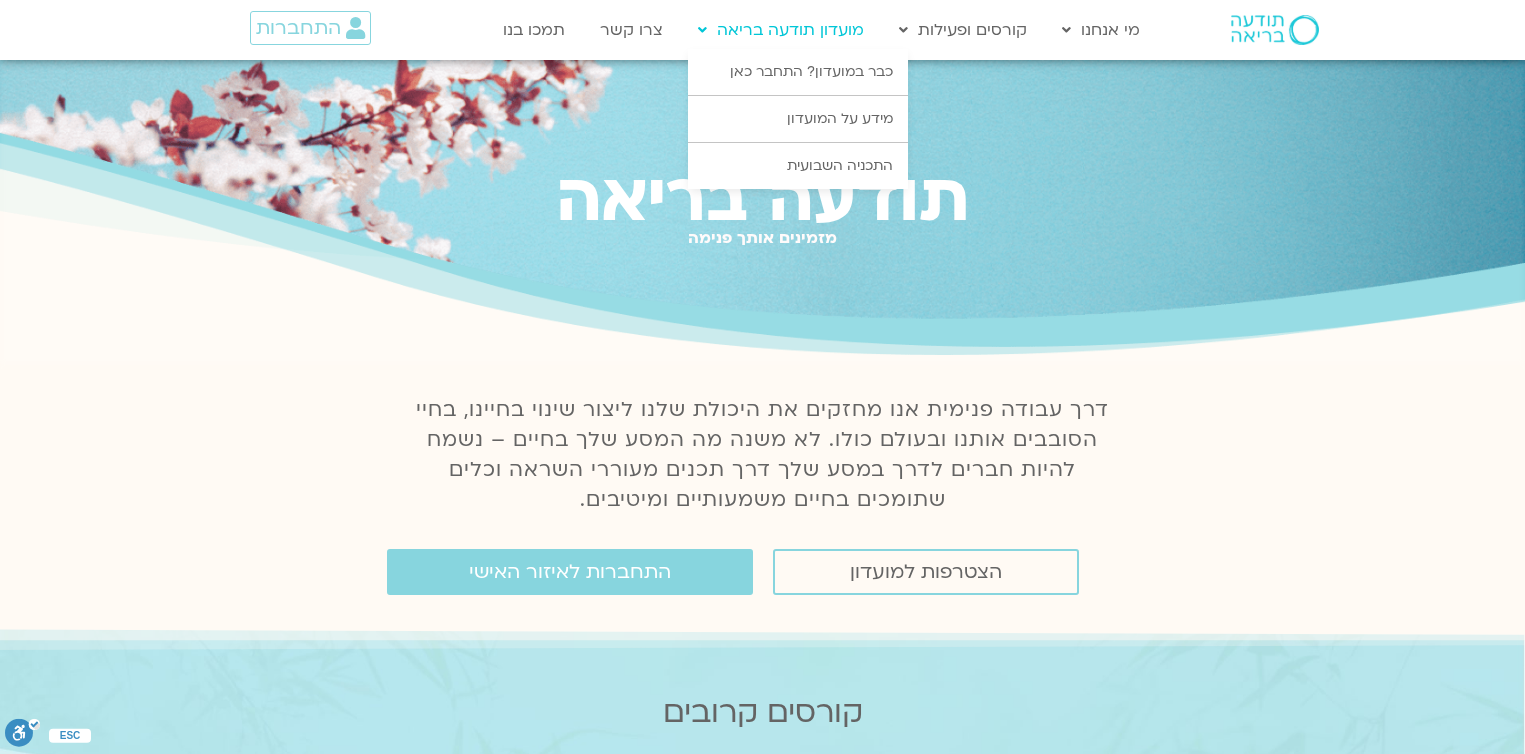 scroll, scrollTop: 0, scrollLeft: 0, axis: both 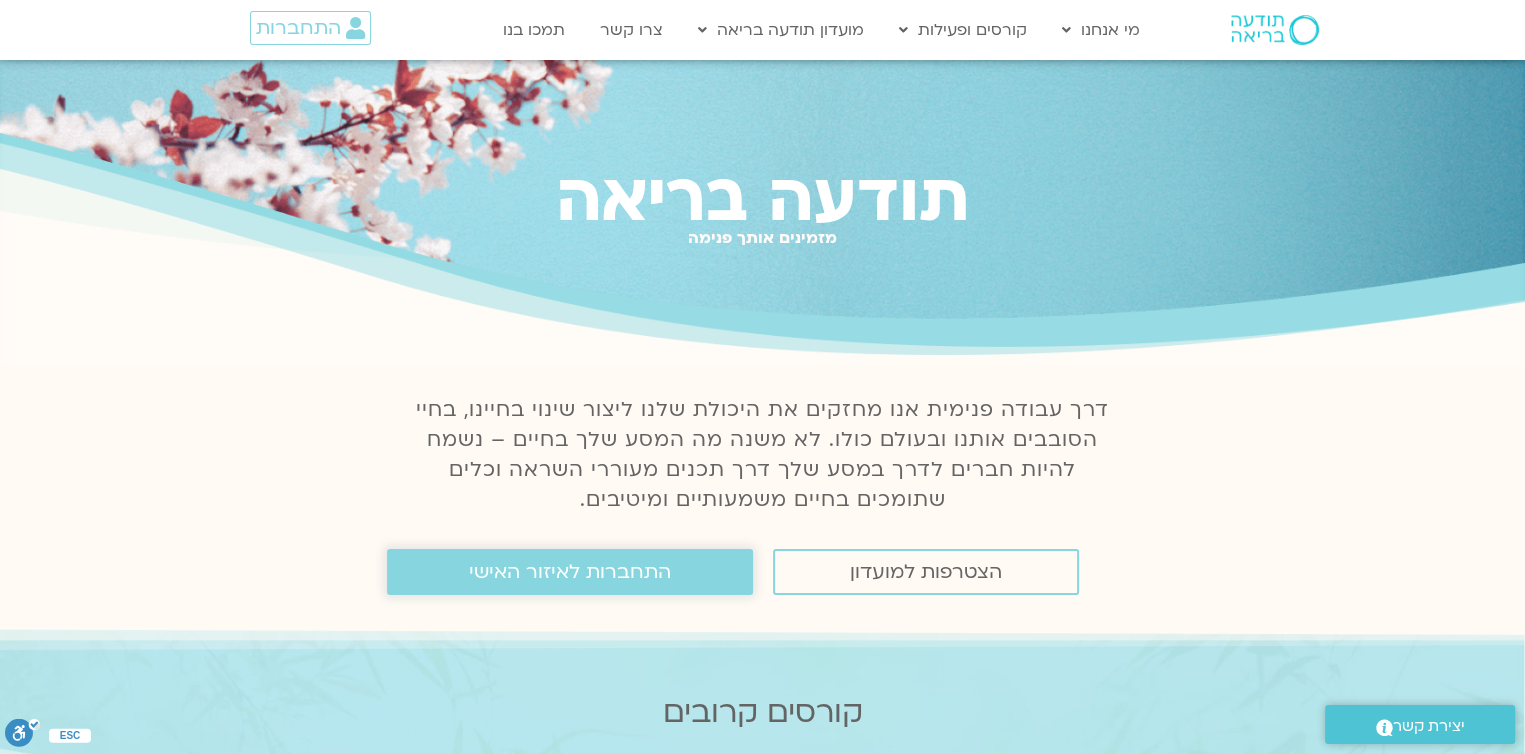 click on "התחברות לאיזור האישי" at bounding box center [570, 572] 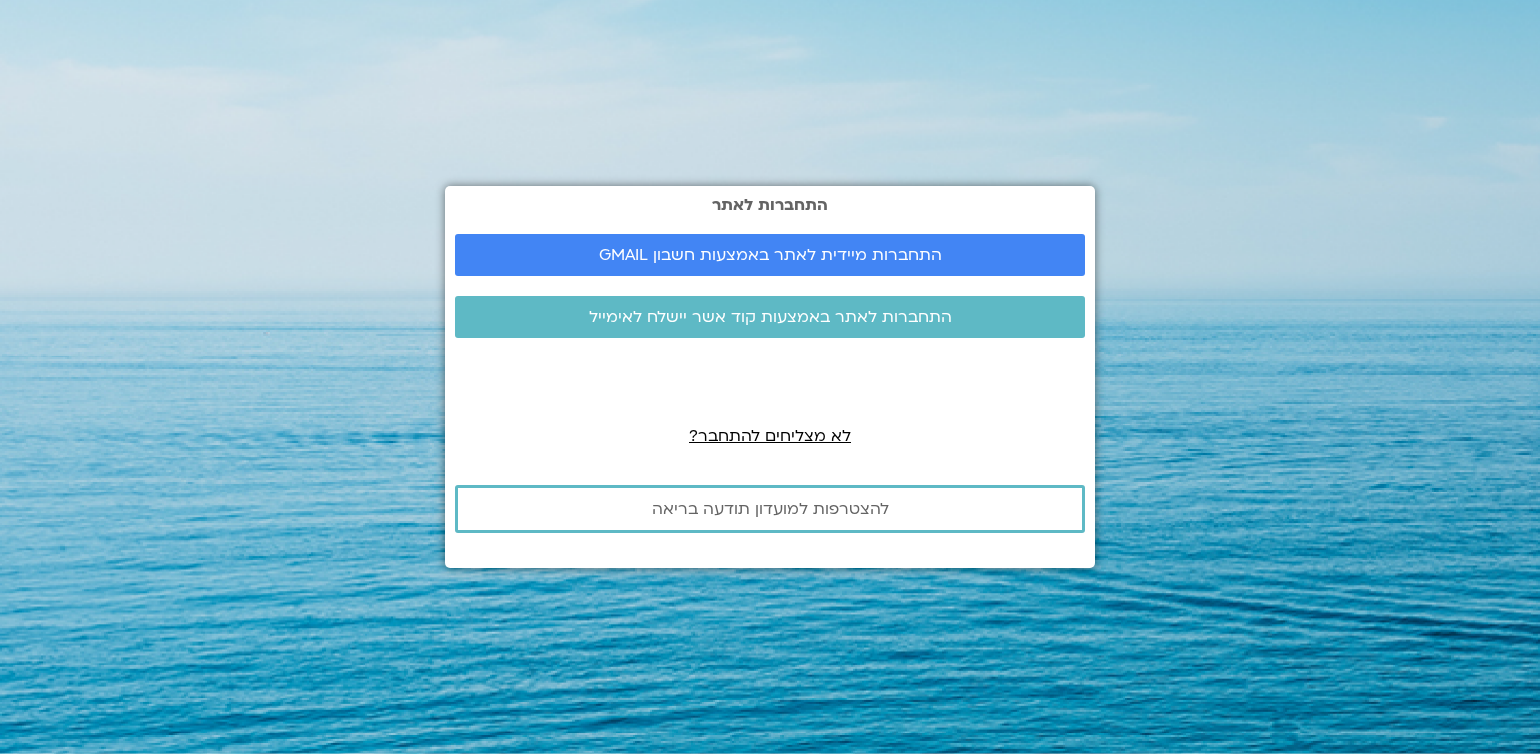 scroll, scrollTop: 0, scrollLeft: 0, axis: both 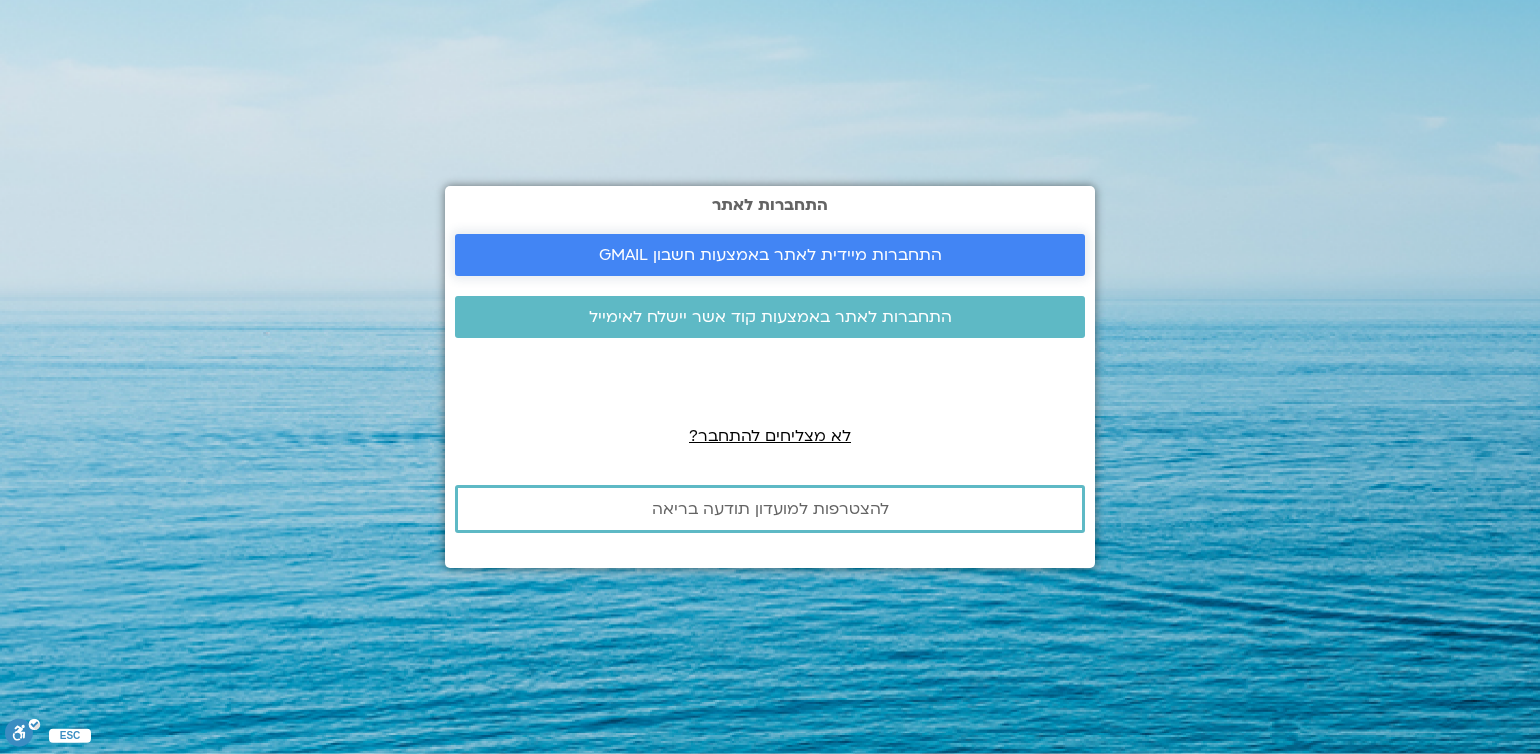 click on "התחברות מיידית לאתר באמצעות חשבון GMAIL" at bounding box center [770, 255] 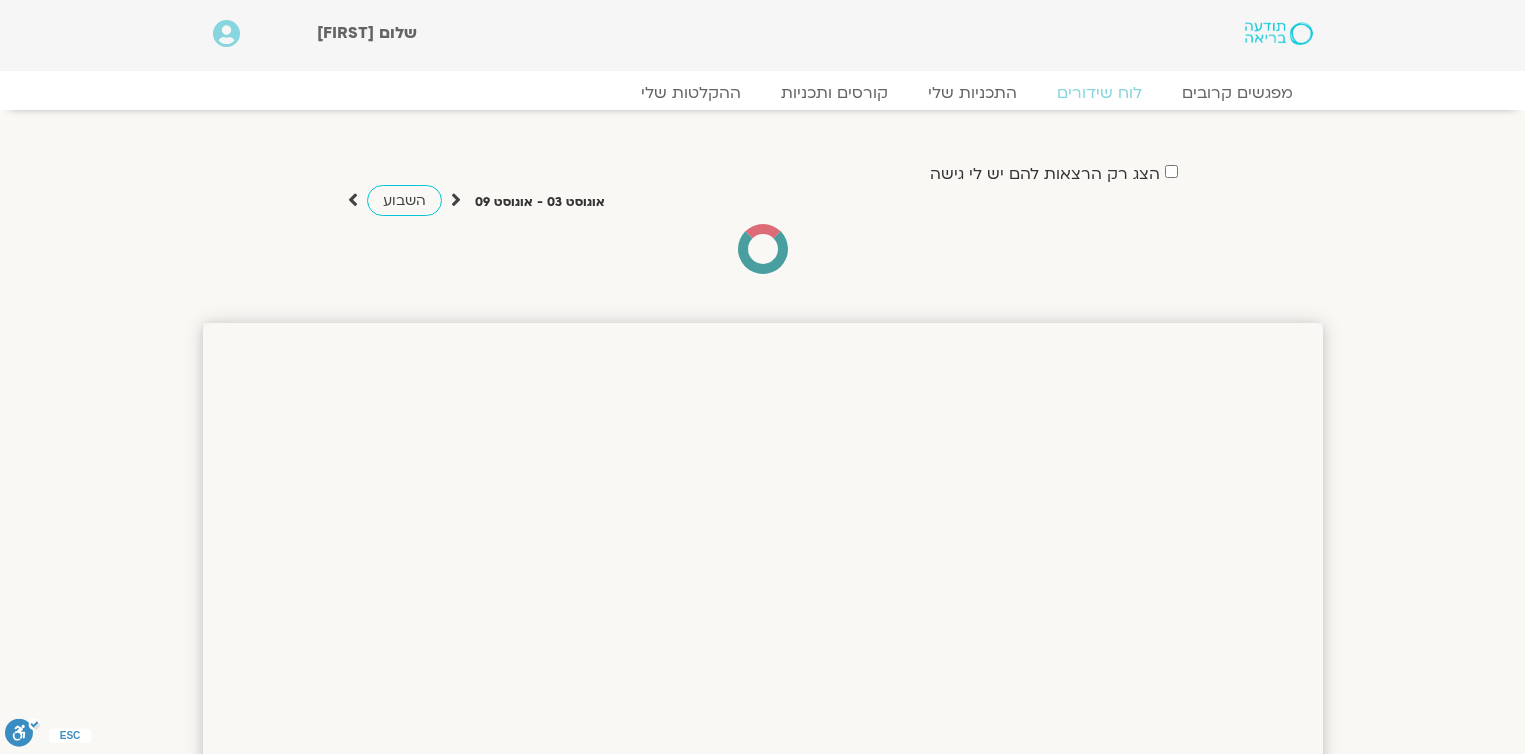 scroll, scrollTop: 0, scrollLeft: 0, axis: both 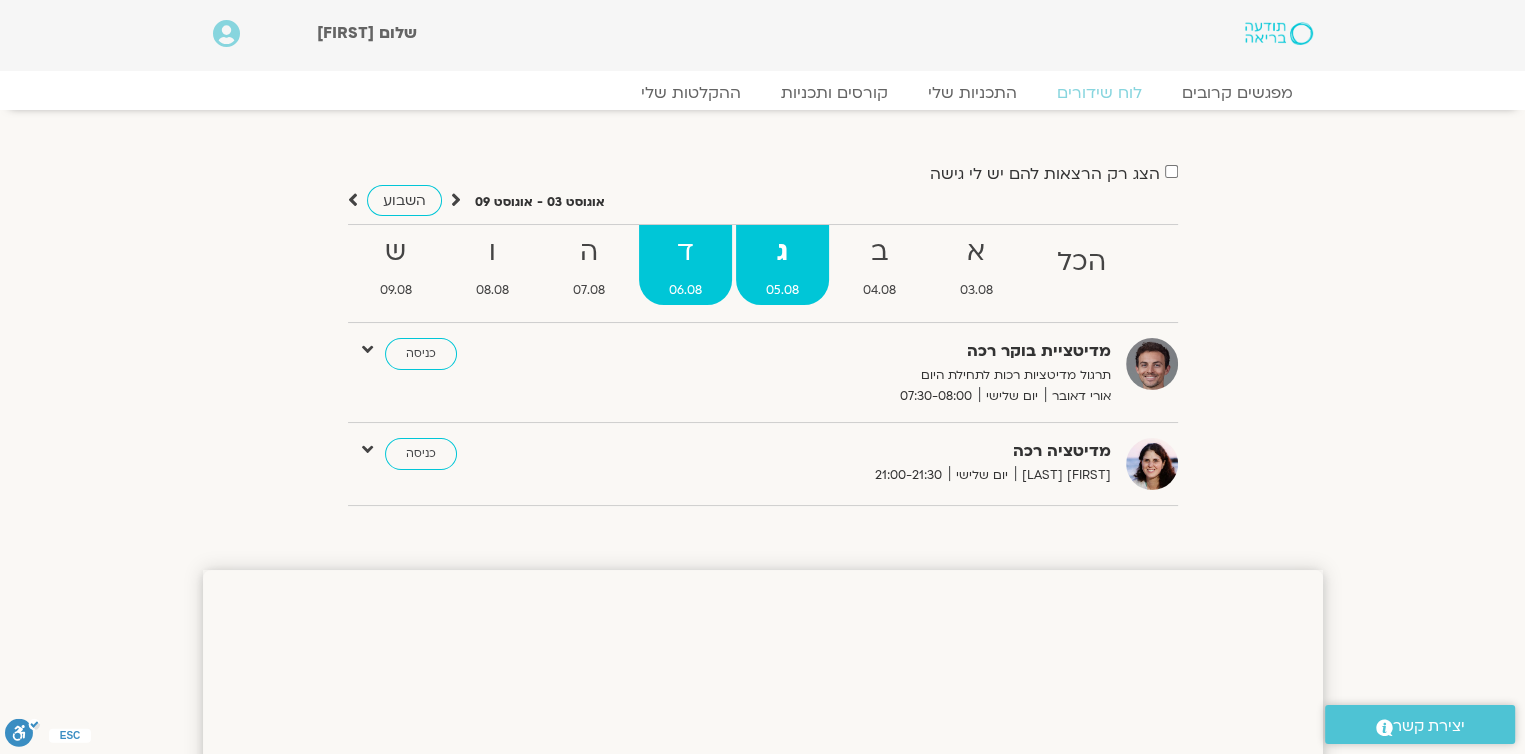 click on "ד" at bounding box center (685, 252) 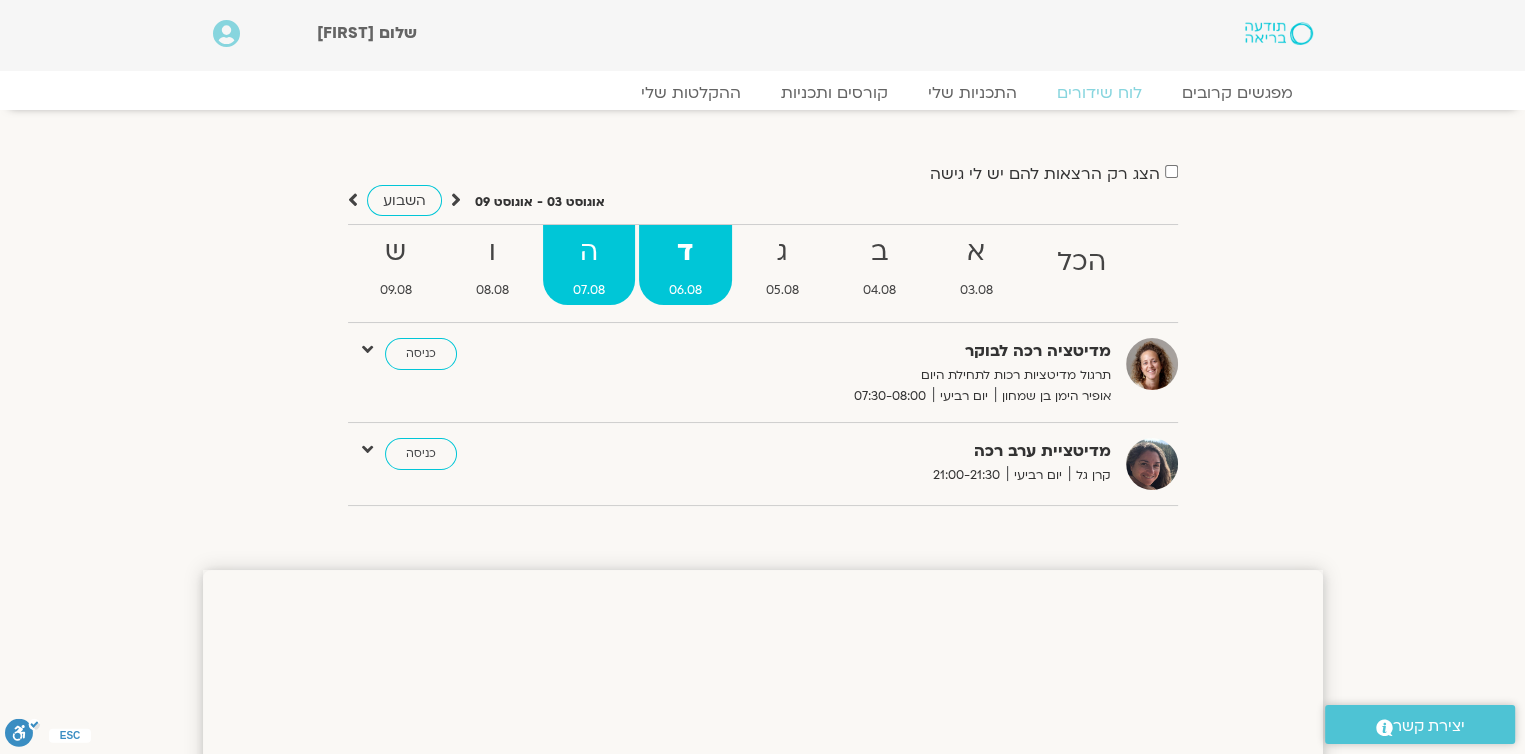 click on "ה" at bounding box center [589, 252] 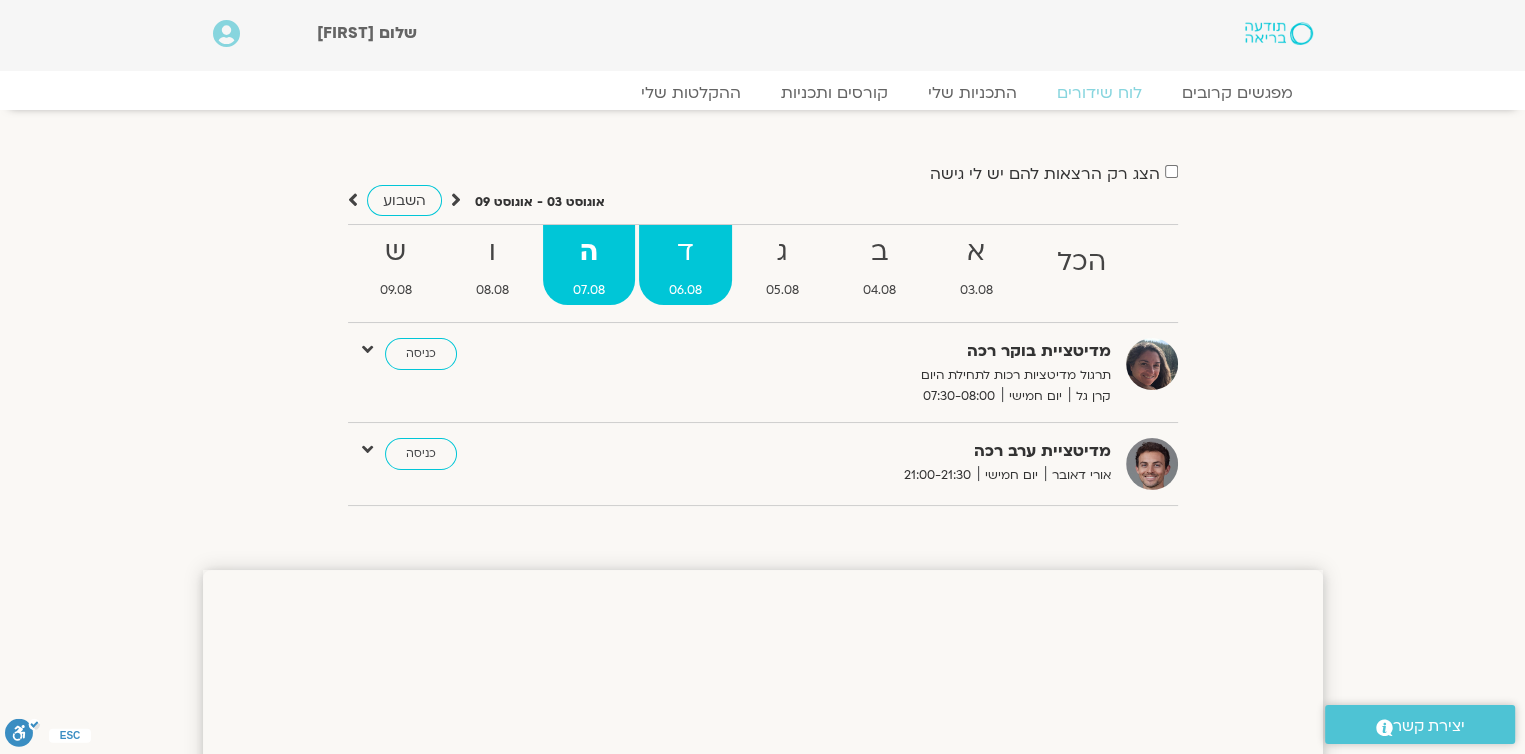 click on "ד" at bounding box center (685, 252) 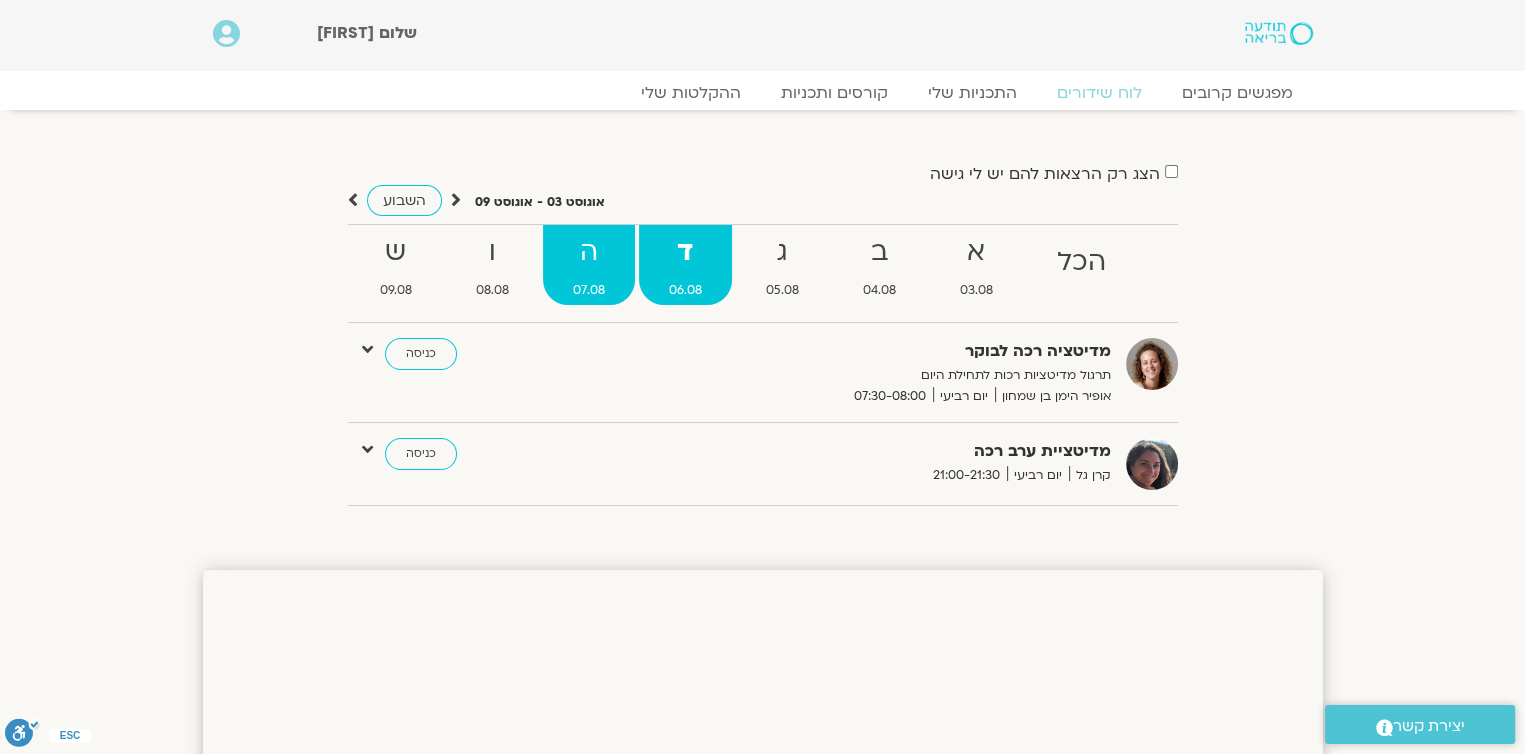 click on "ה" at bounding box center (589, 252) 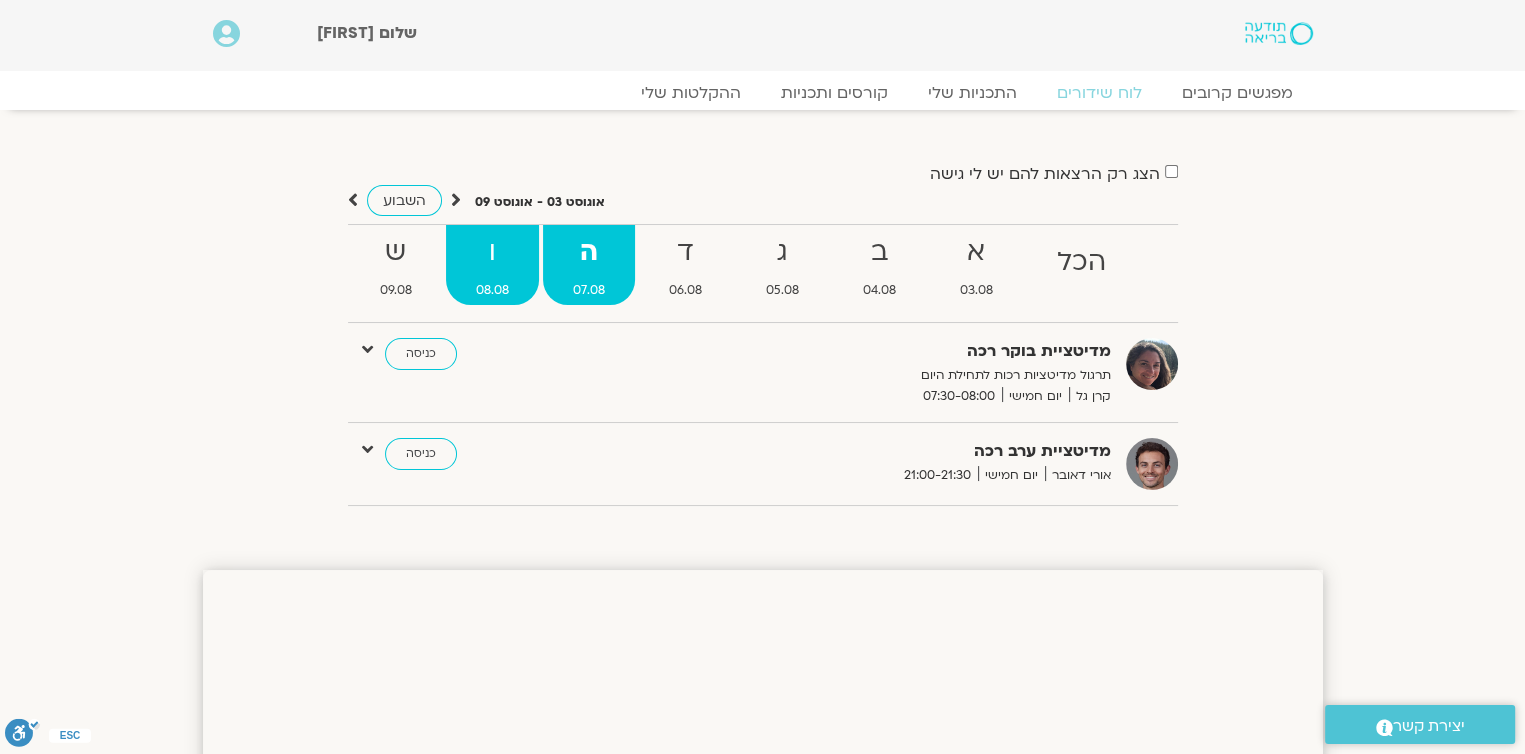 click on "ו" at bounding box center [492, 252] 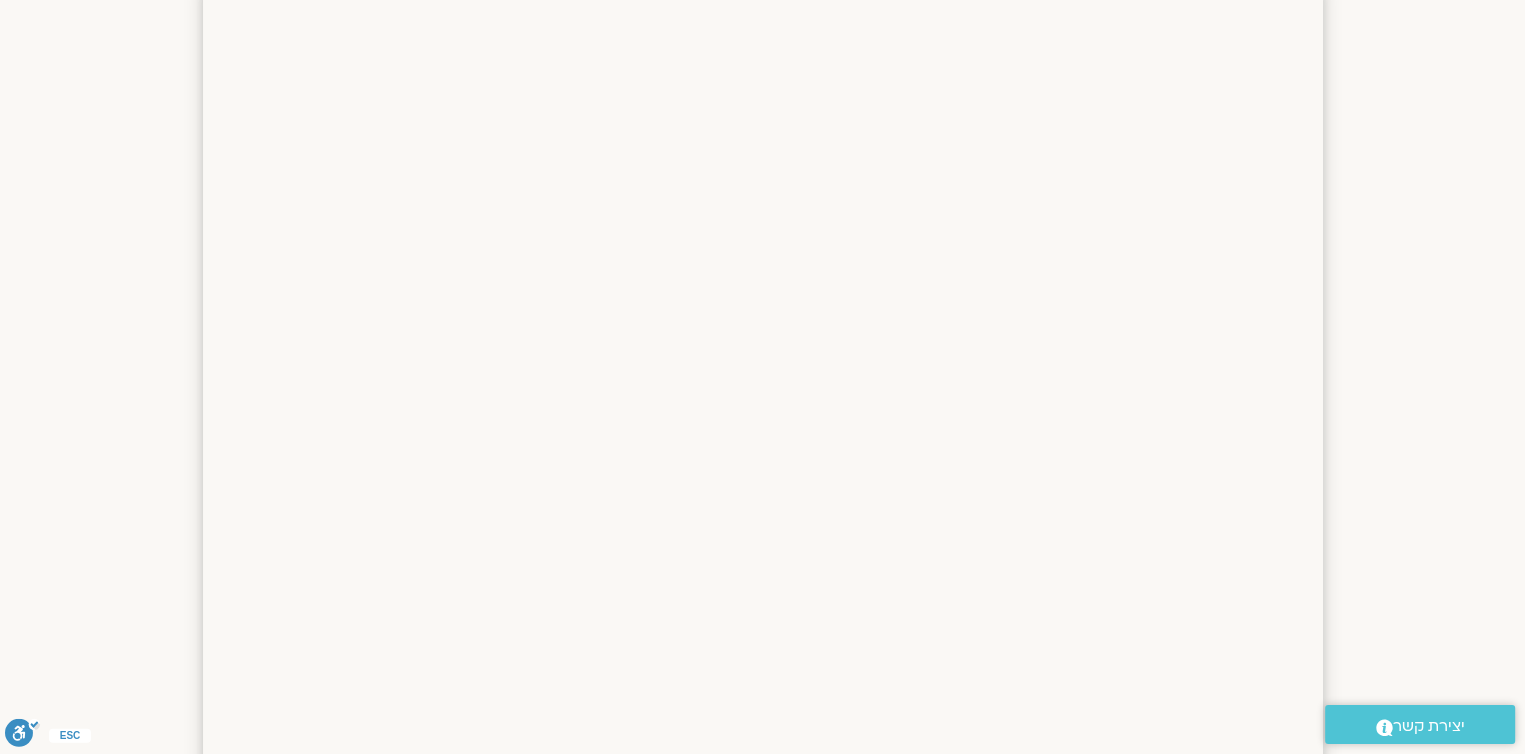 scroll, scrollTop: 0, scrollLeft: 0, axis: both 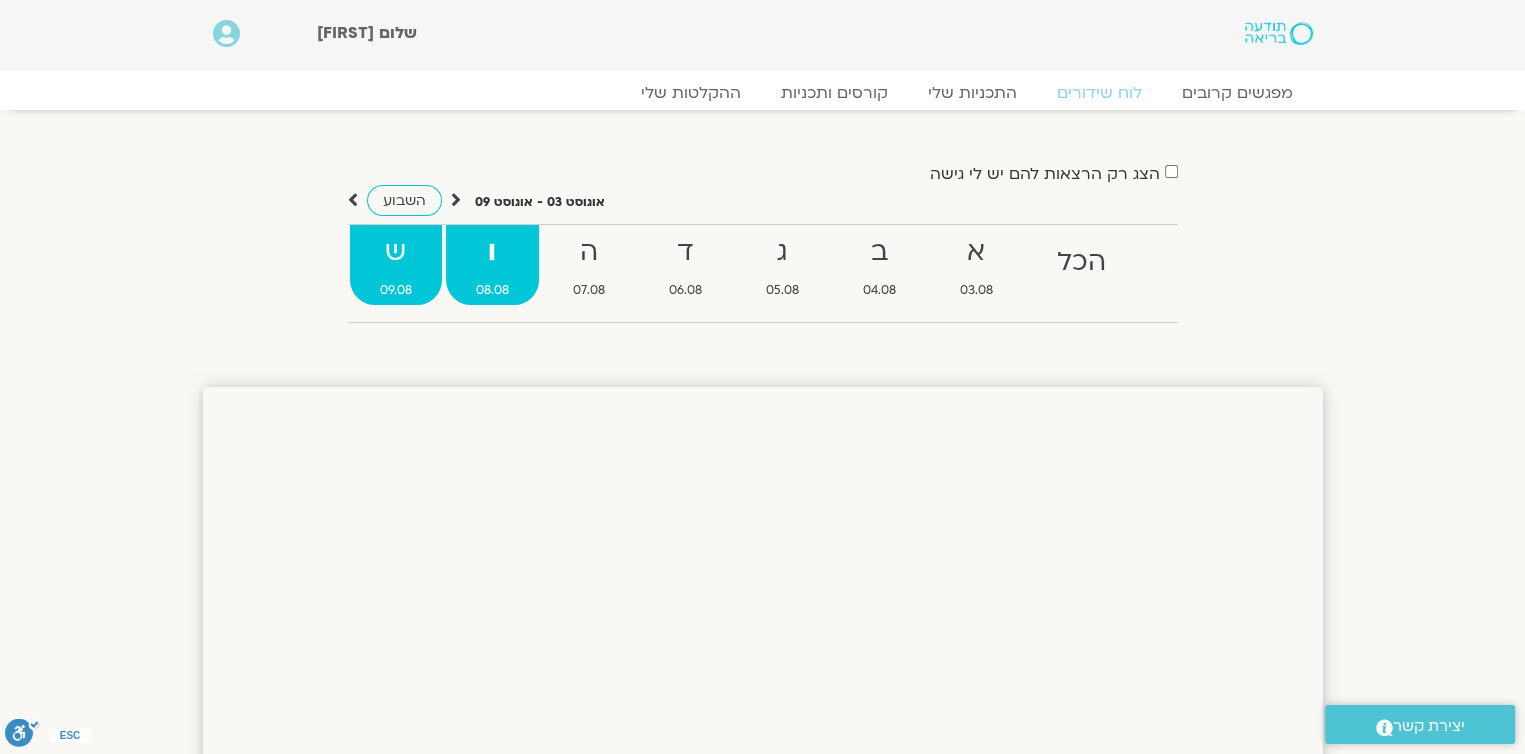 click on "ש" at bounding box center [396, 252] 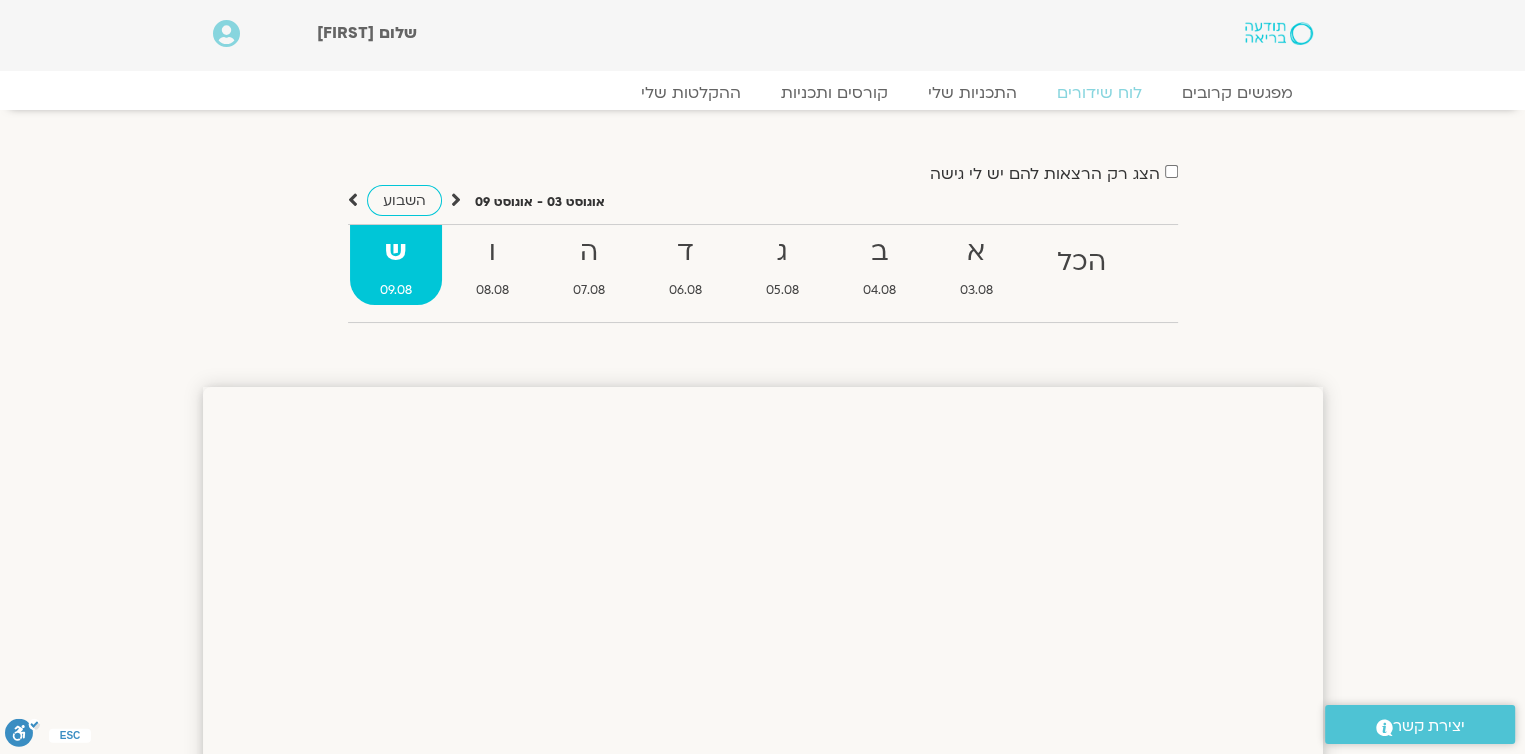 click at bounding box center (353, 200) 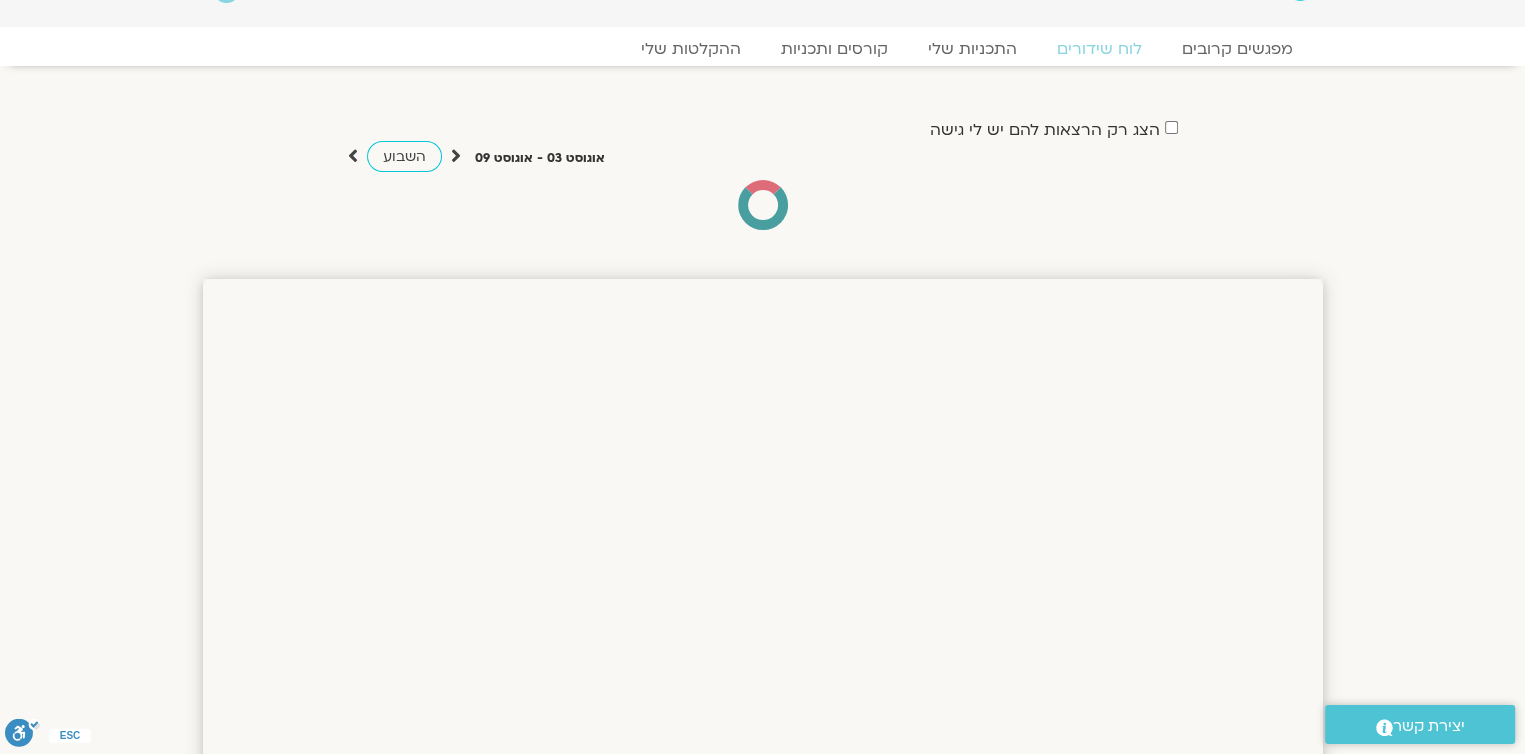 scroll, scrollTop: 0, scrollLeft: 0, axis: both 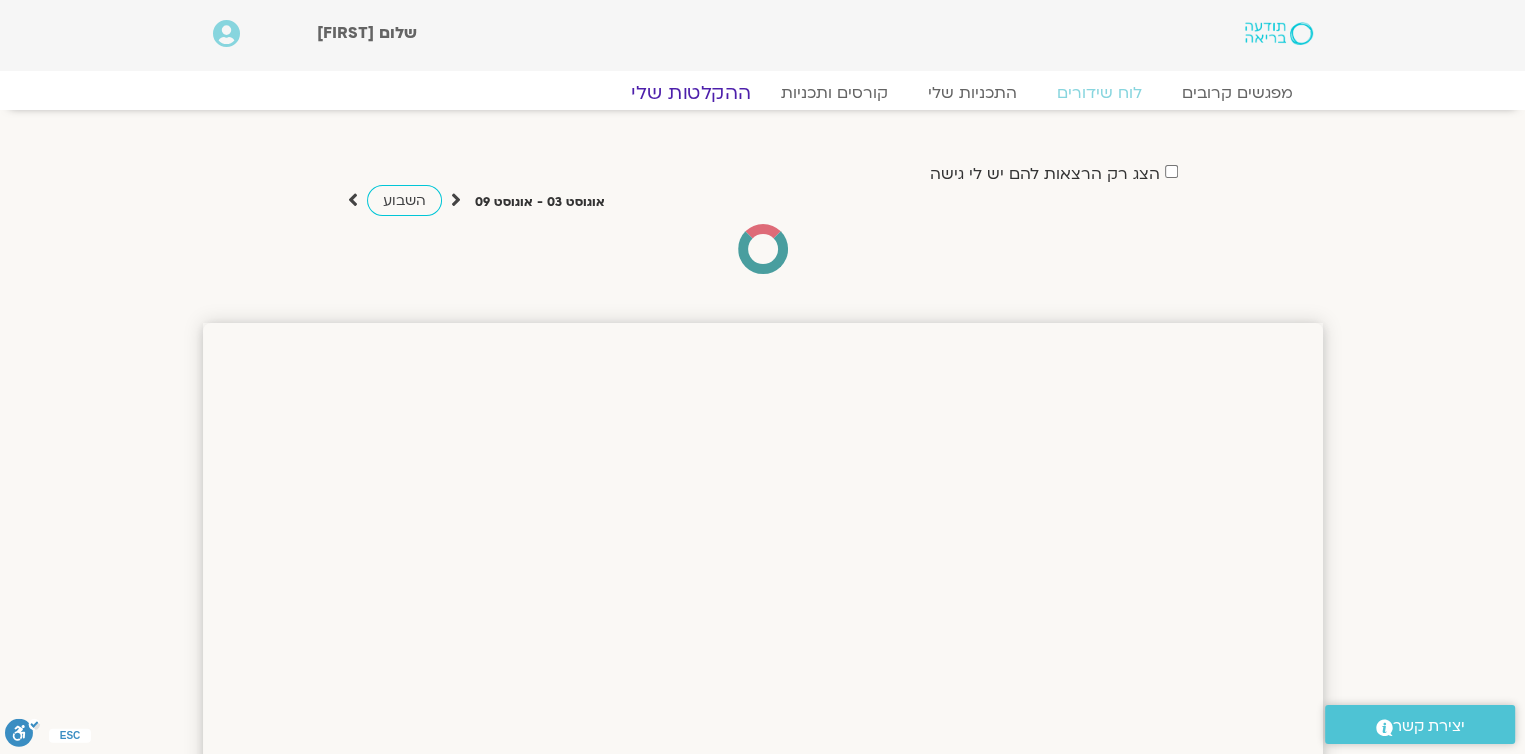 click on "ההקלטות שלי" 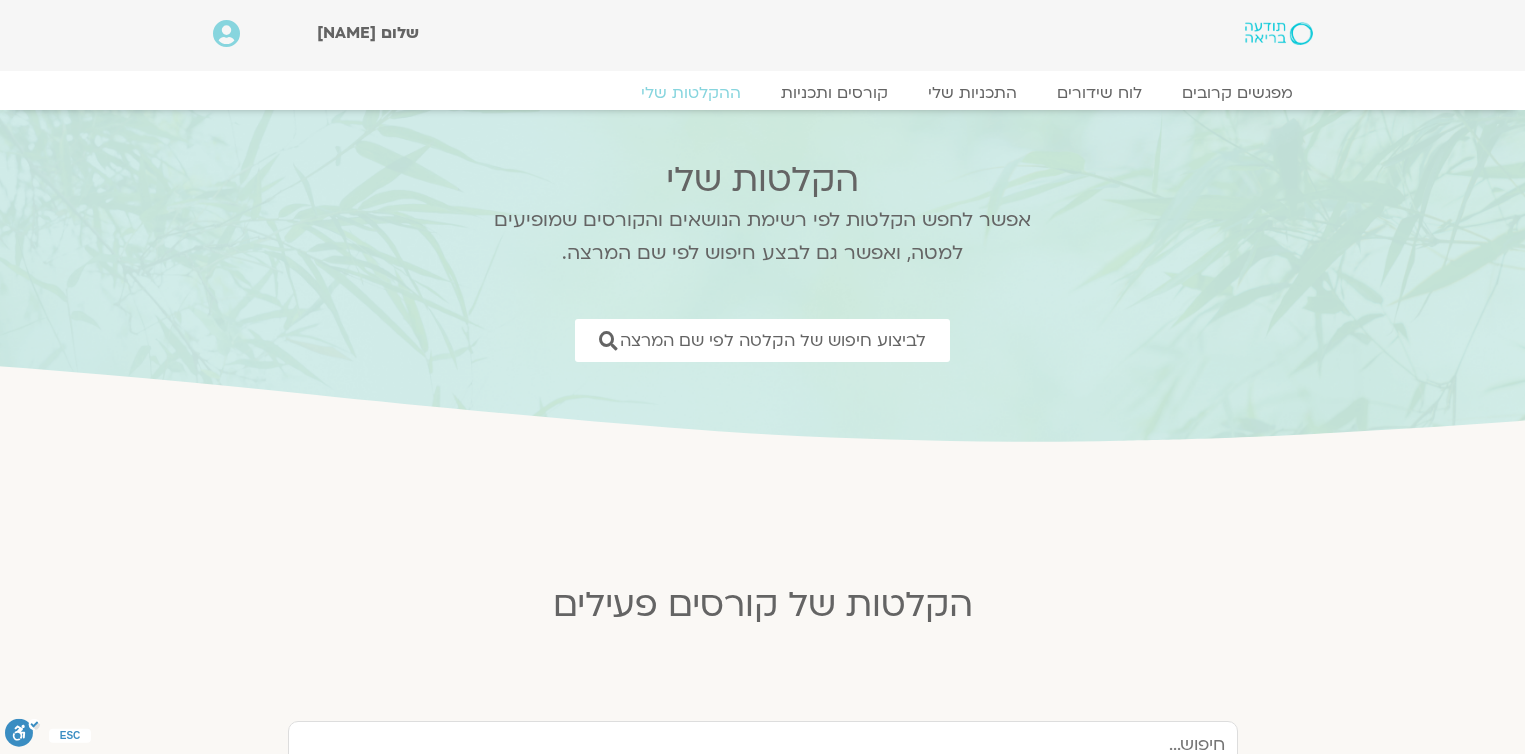 scroll, scrollTop: 0, scrollLeft: 0, axis: both 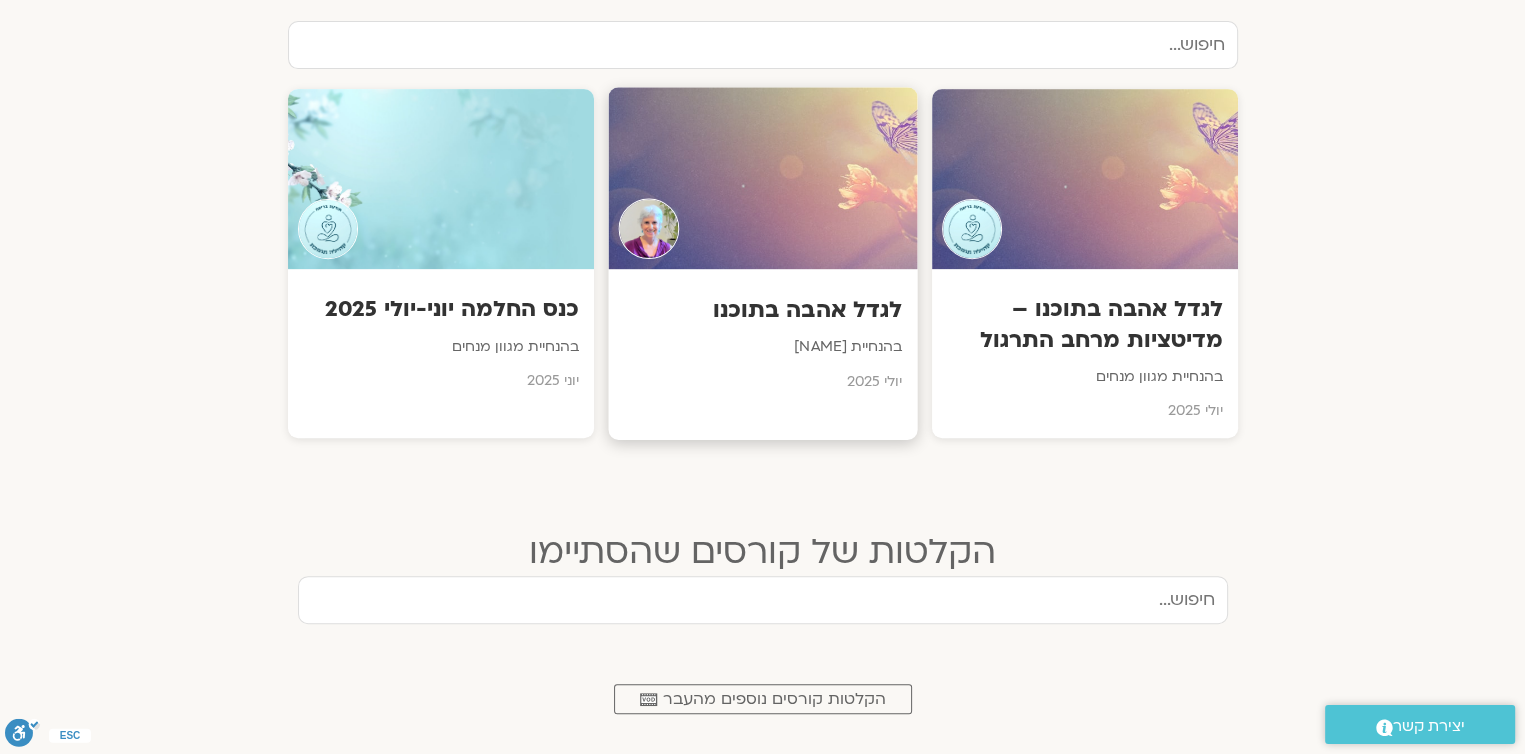 click on "לגדל אהבה בתוכנו" at bounding box center (762, 310) 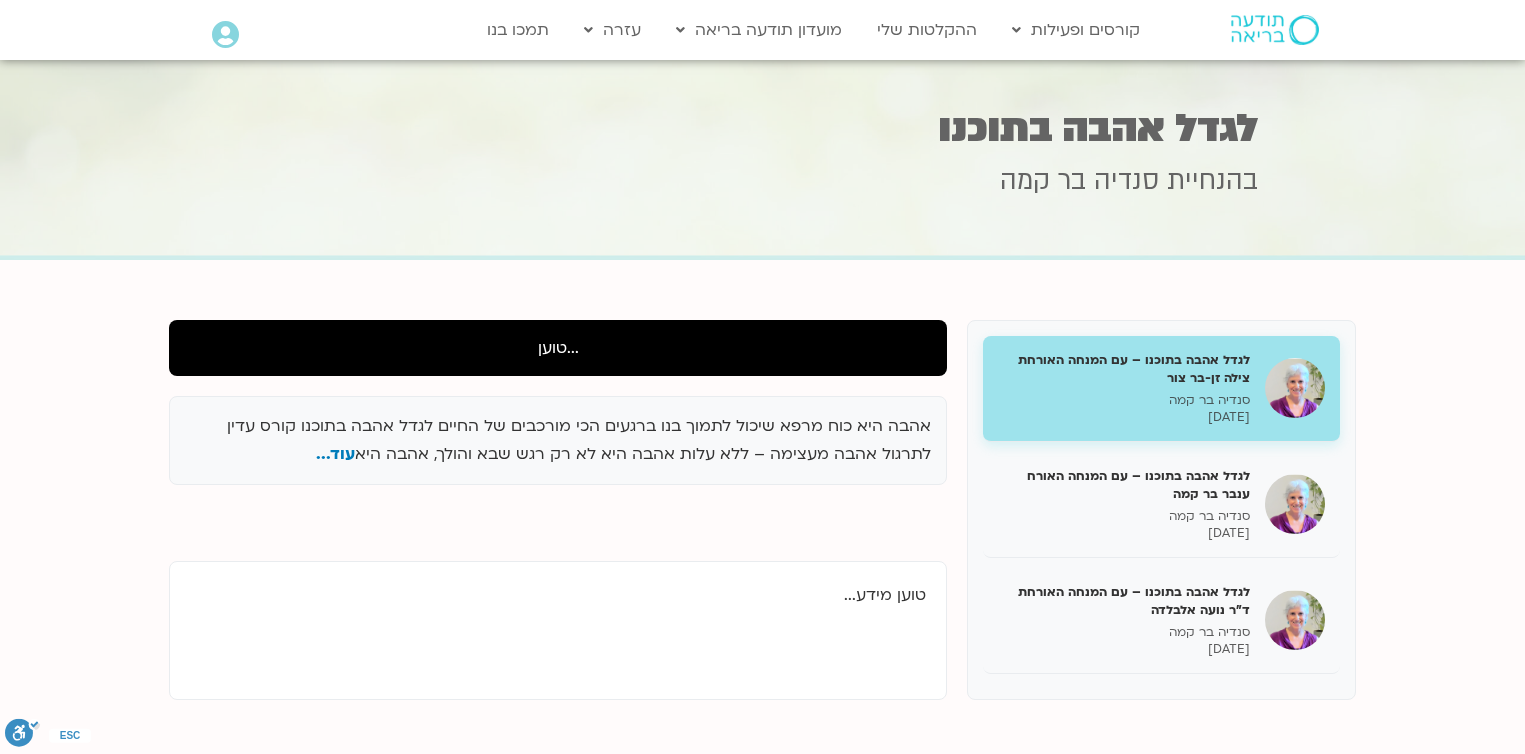 scroll, scrollTop: 0, scrollLeft: 0, axis: both 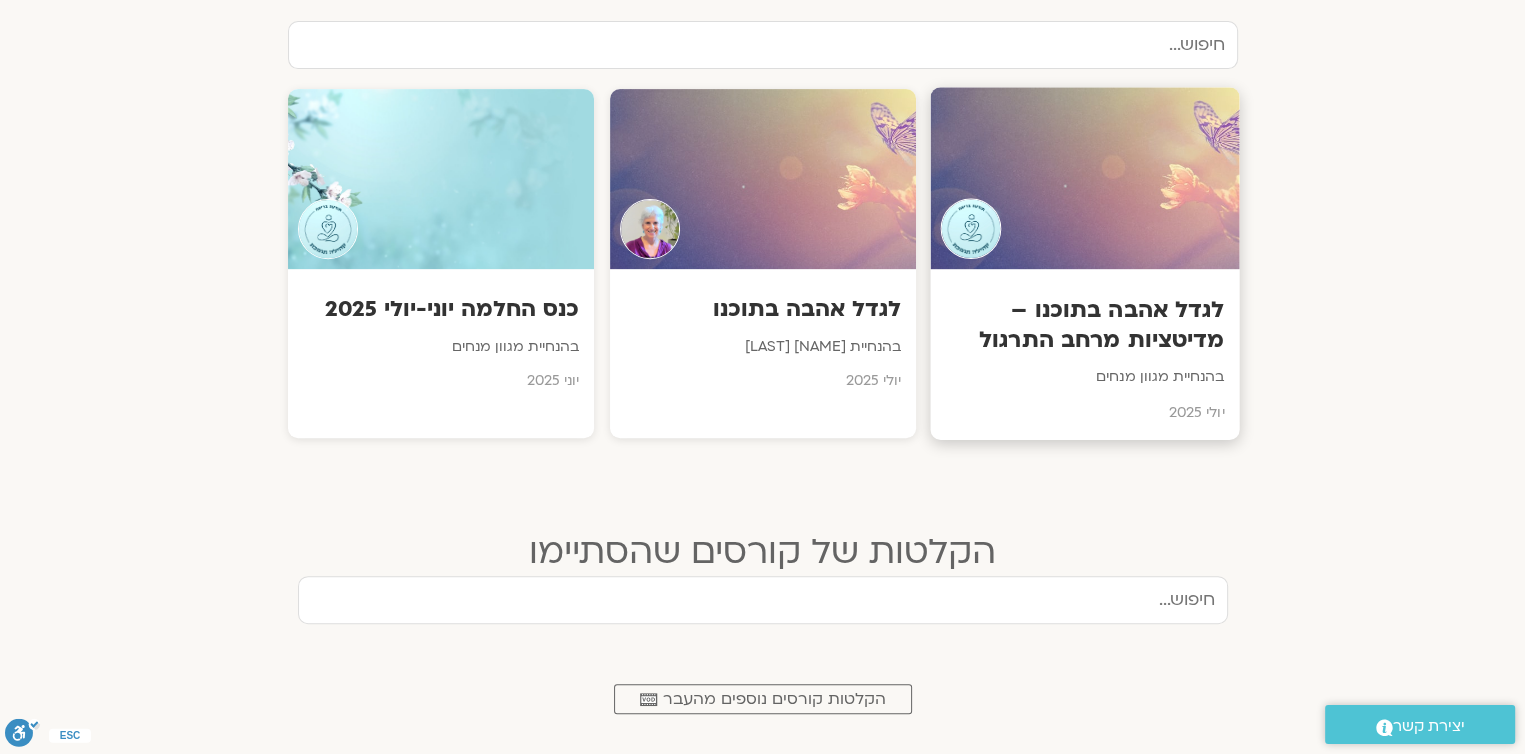 click on "לגדל אהבה בתוכנו – מדיטציות מרחב התרגול" at bounding box center (1084, 325) 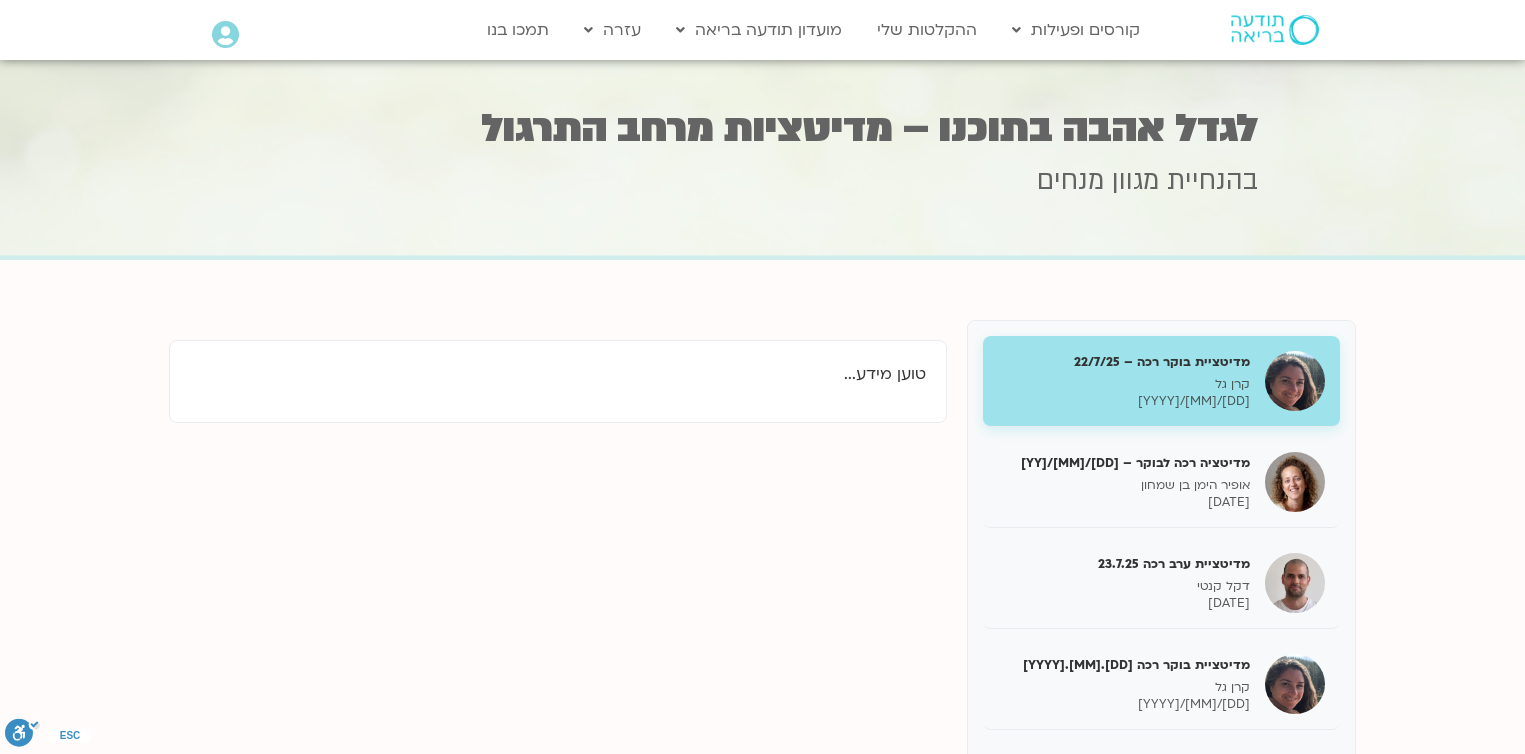 scroll, scrollTop: 0, scrollLeft: 0, axis: both 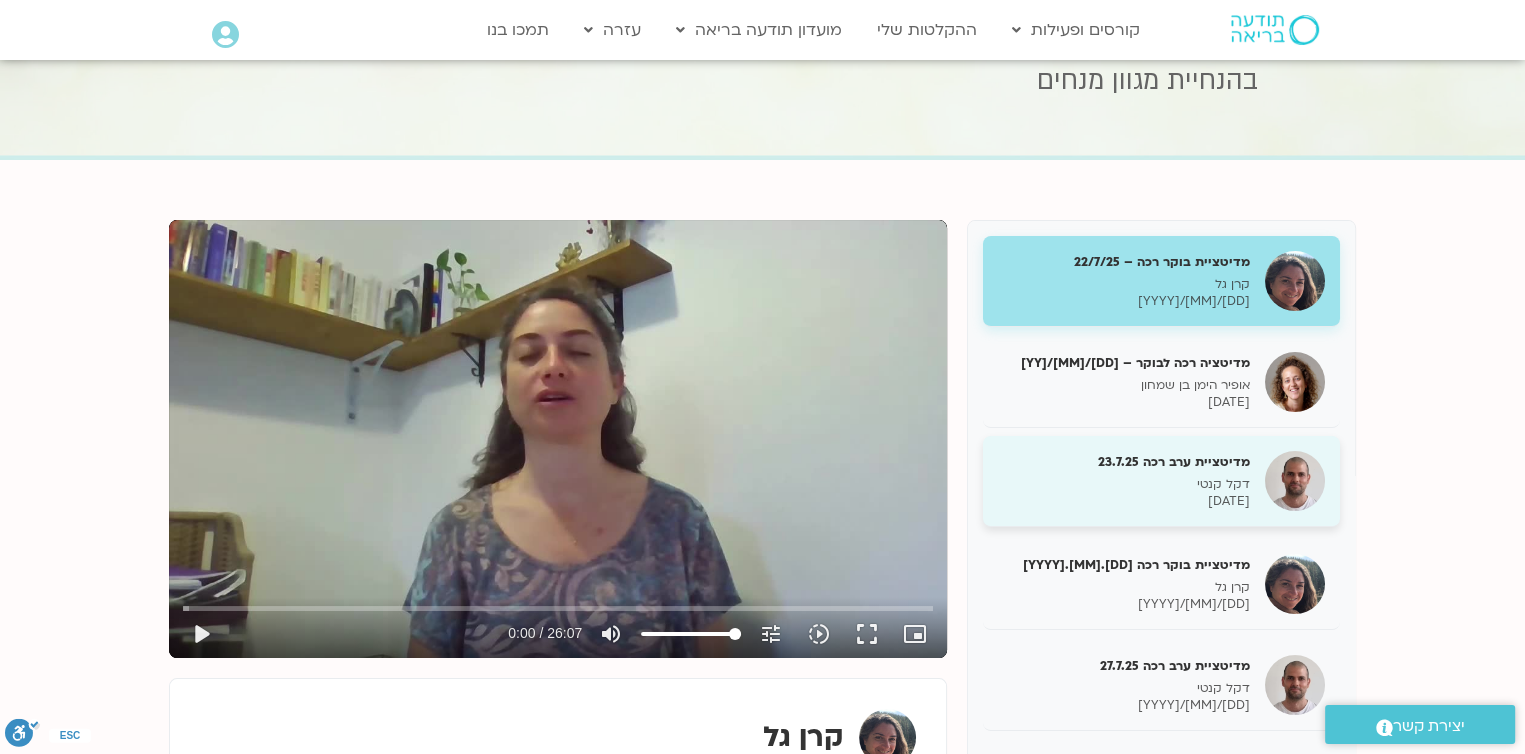 click on "מדיטציית ערב רכה 23.7.25" at bounding box center [1124, 462] 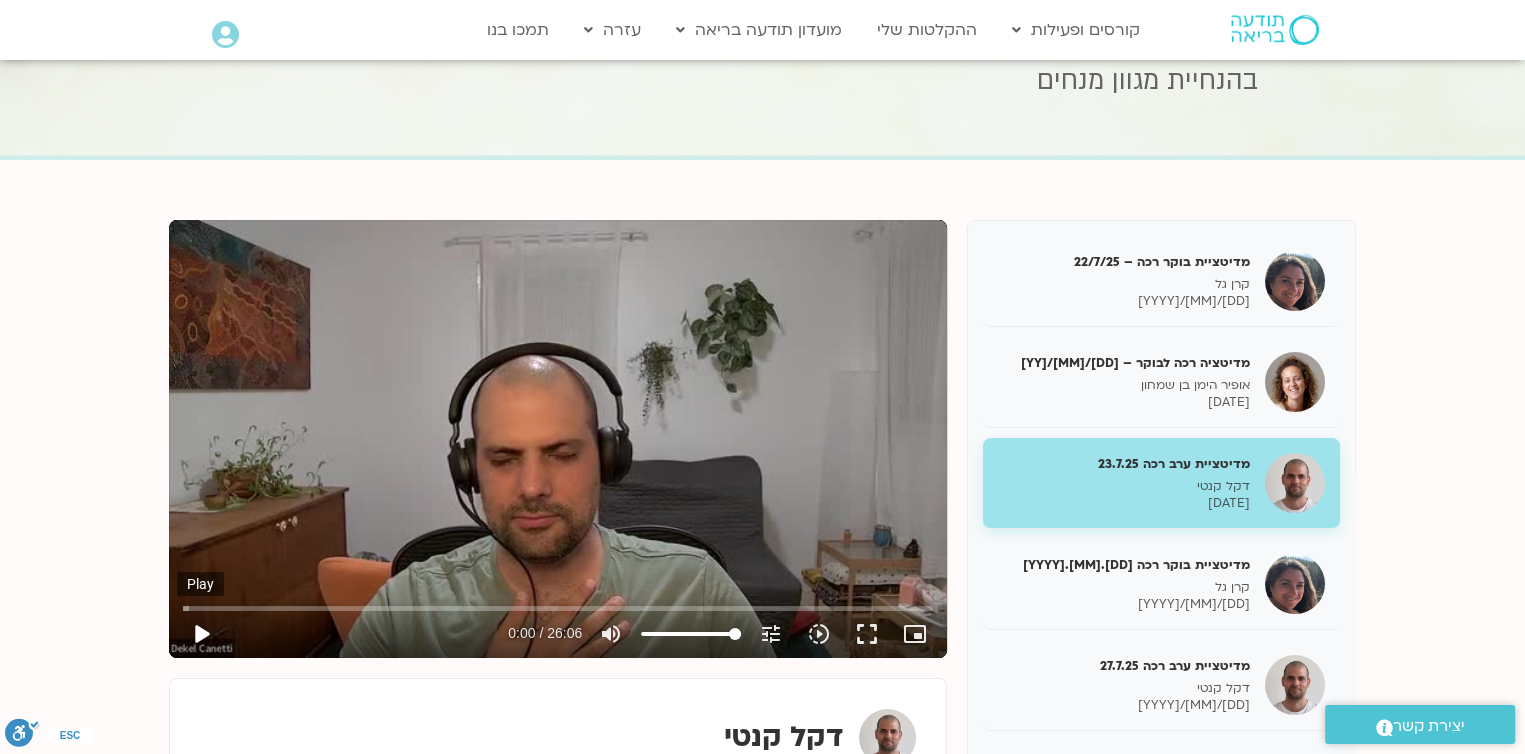click on "play_arrow" at bounding box center (201, 634) 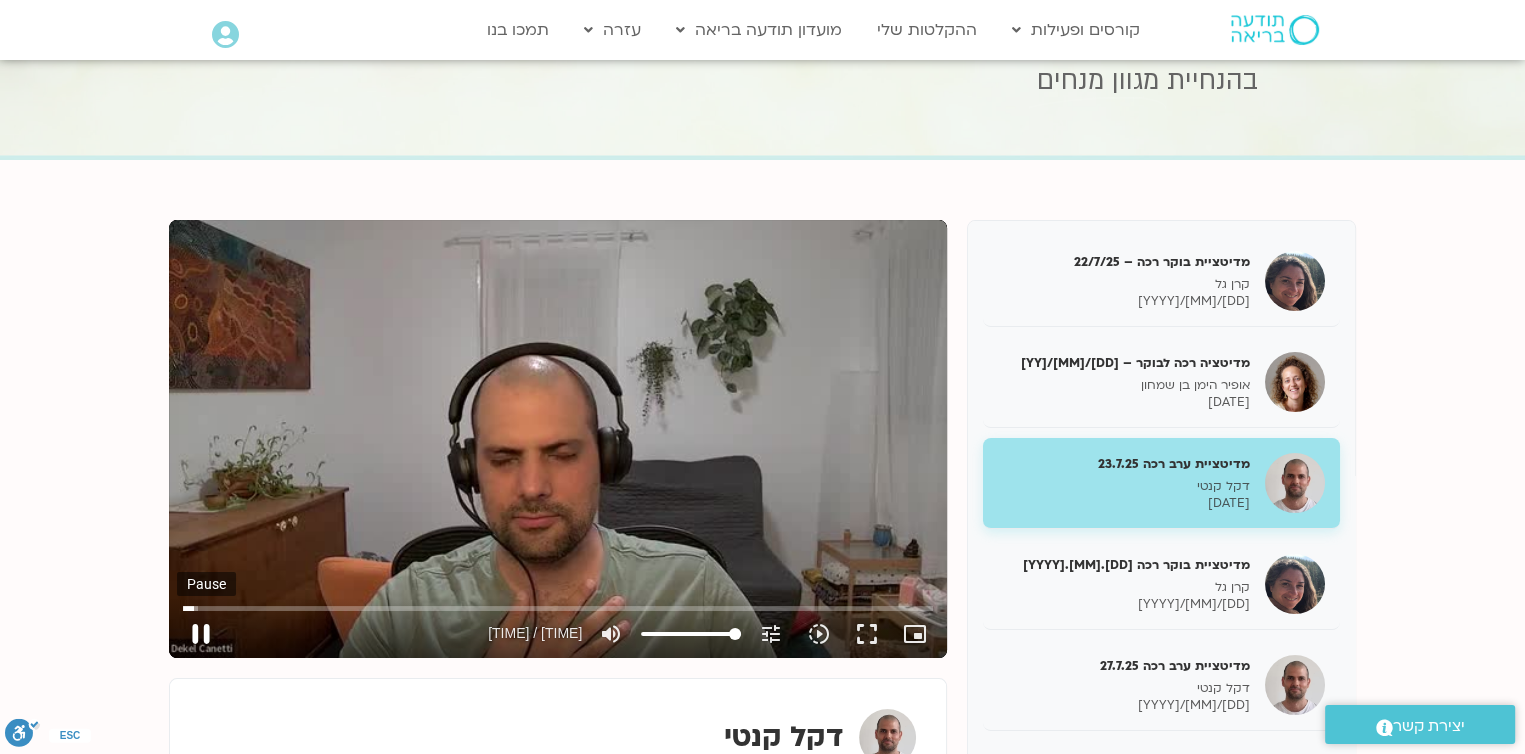 click on "pause" at bounding box center [201, 634] 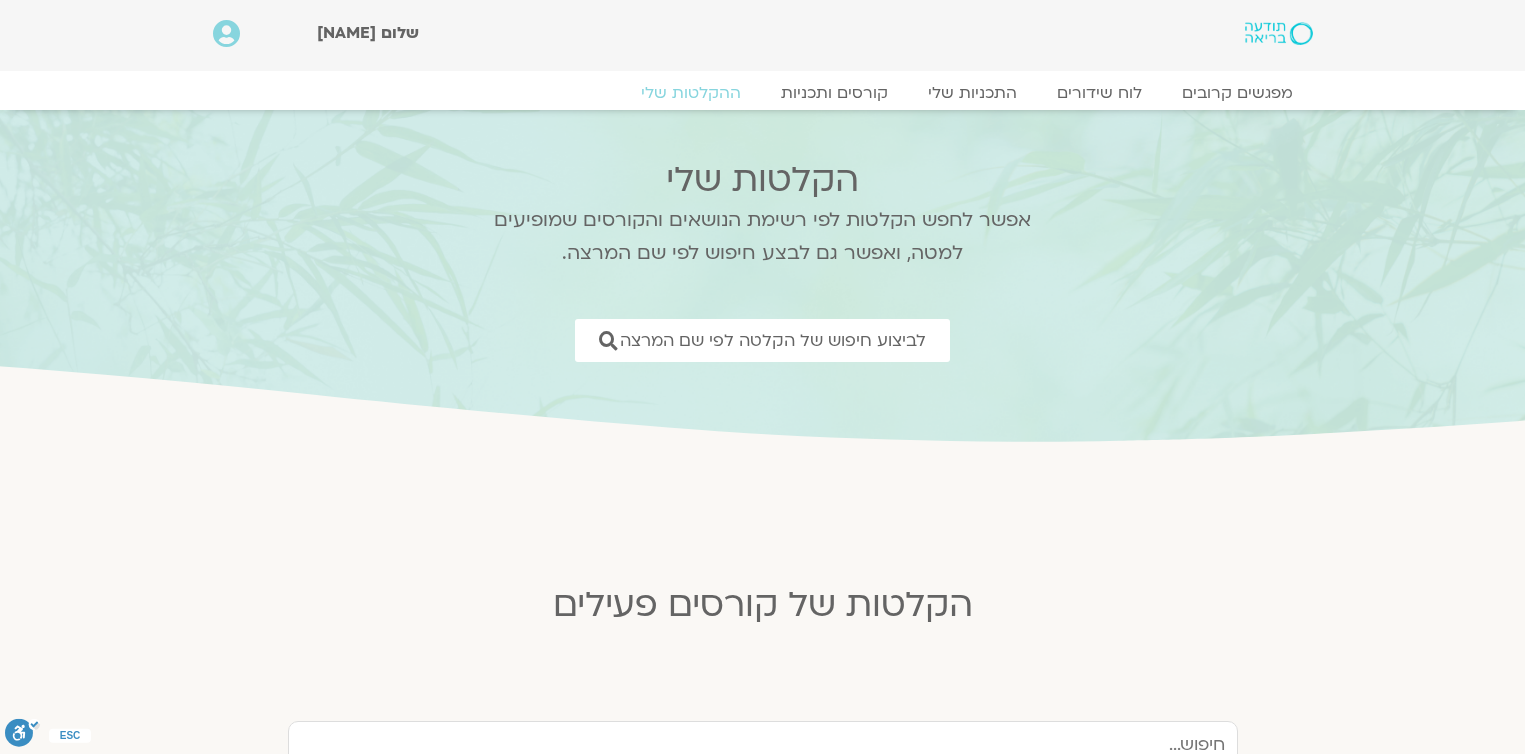 scroll, scrollTop: 700, scrollLeft: 0, axis: vertical 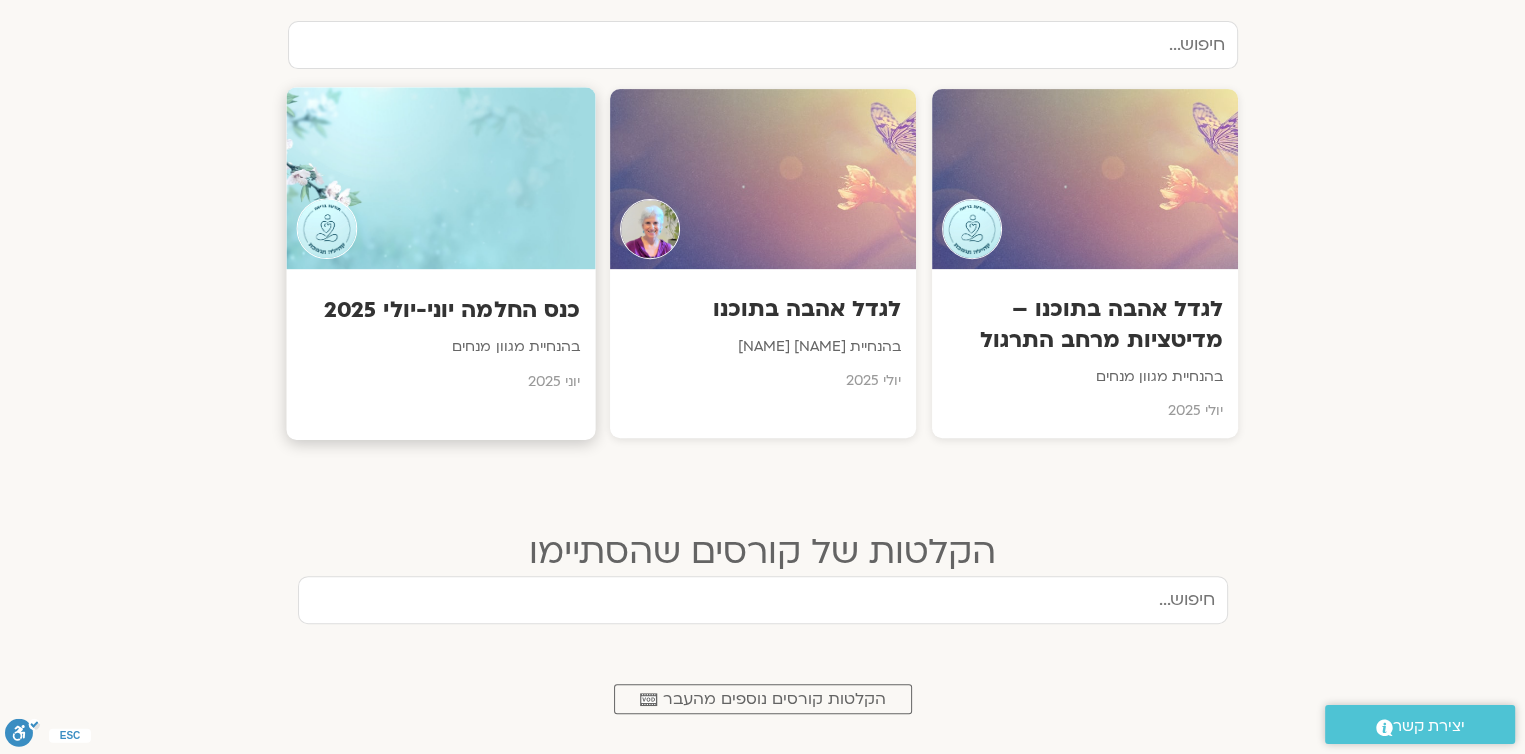 click at bounding box center [440, 179] 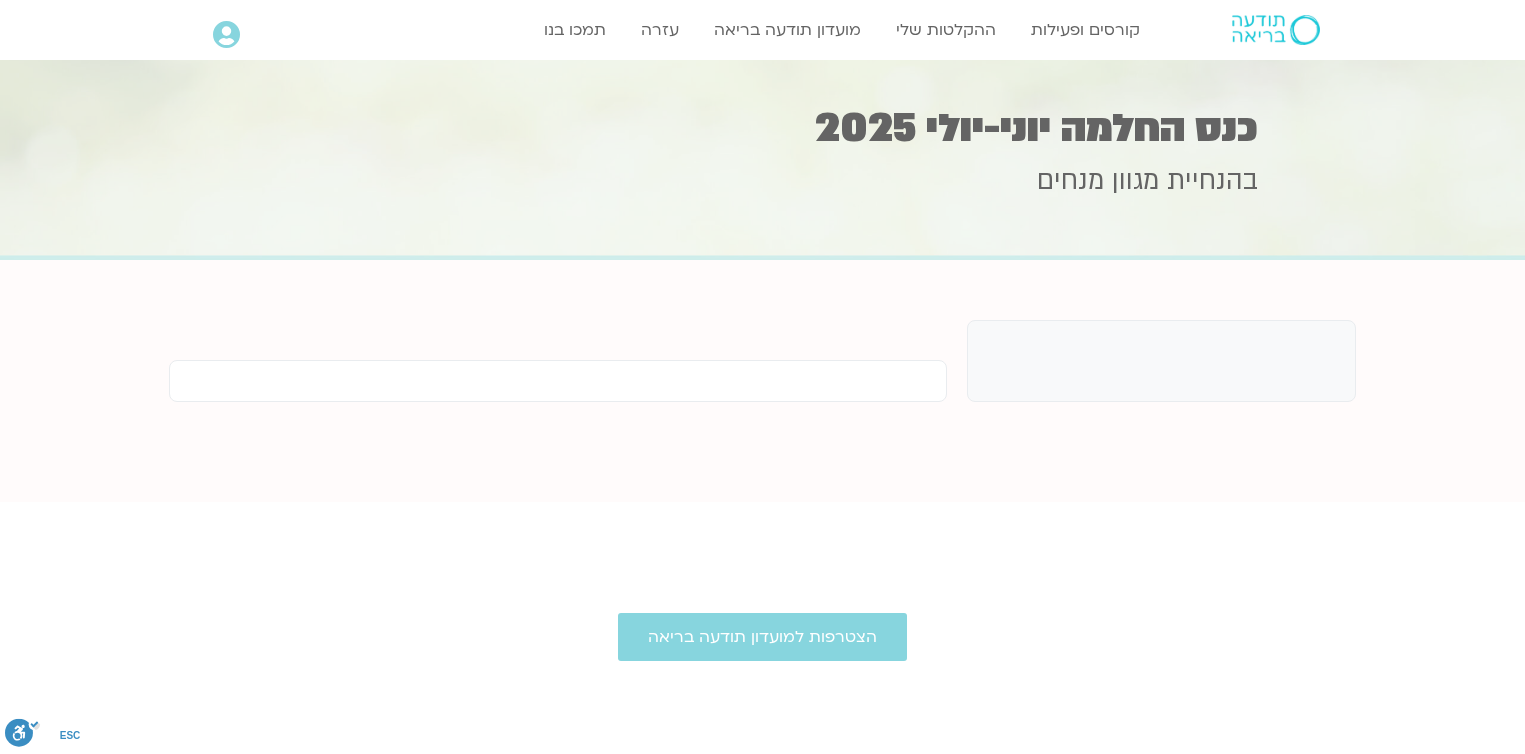 scroll, scrollTop: 0, scrollLeft: 0, axis: both 